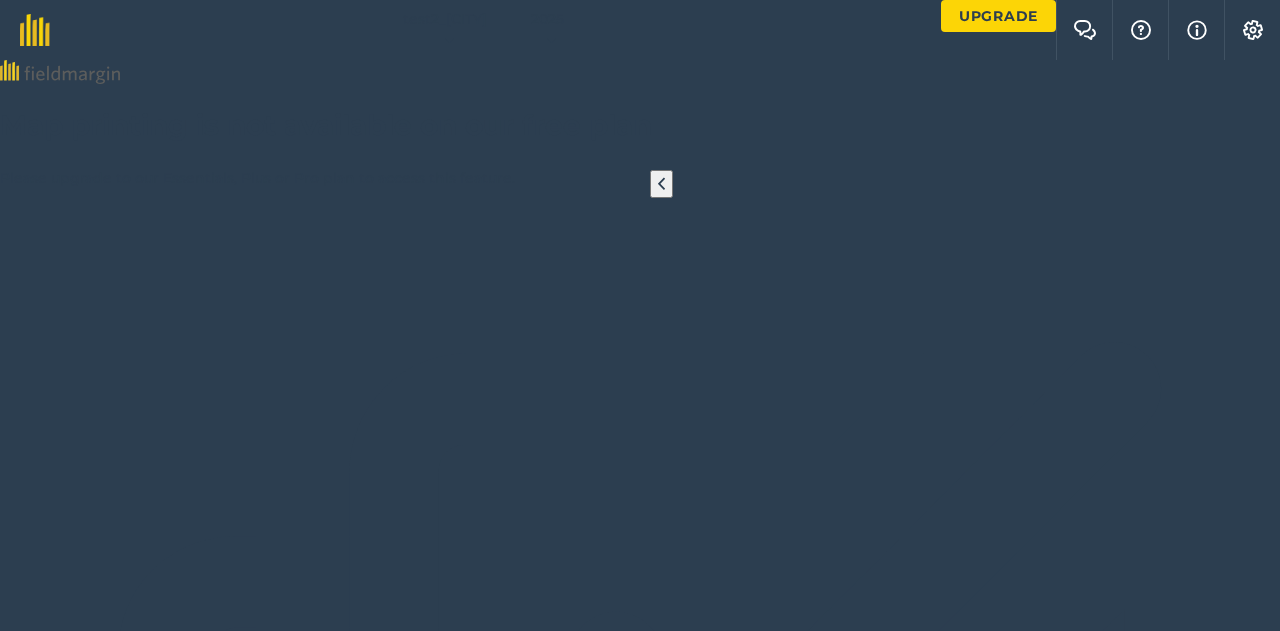 scroll, scrollTop: 0, scrollLeft: 0, axis: both 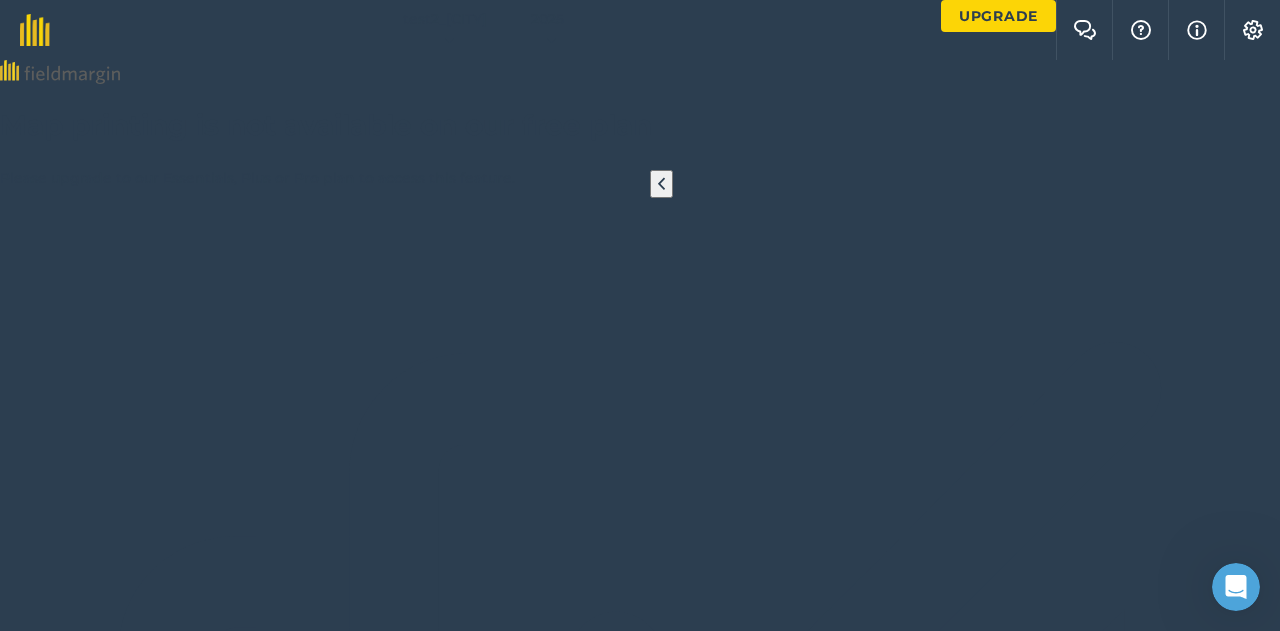 click on "apple" at bounding box center [640, 11321] 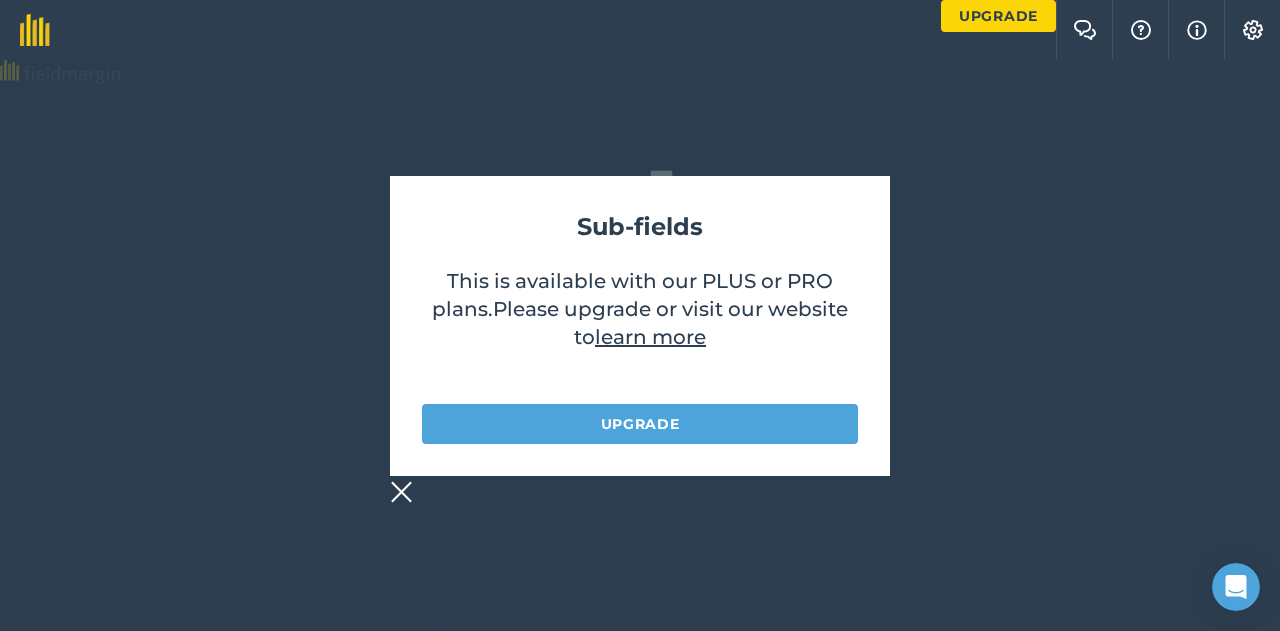 click at bounding box center [401, 492] 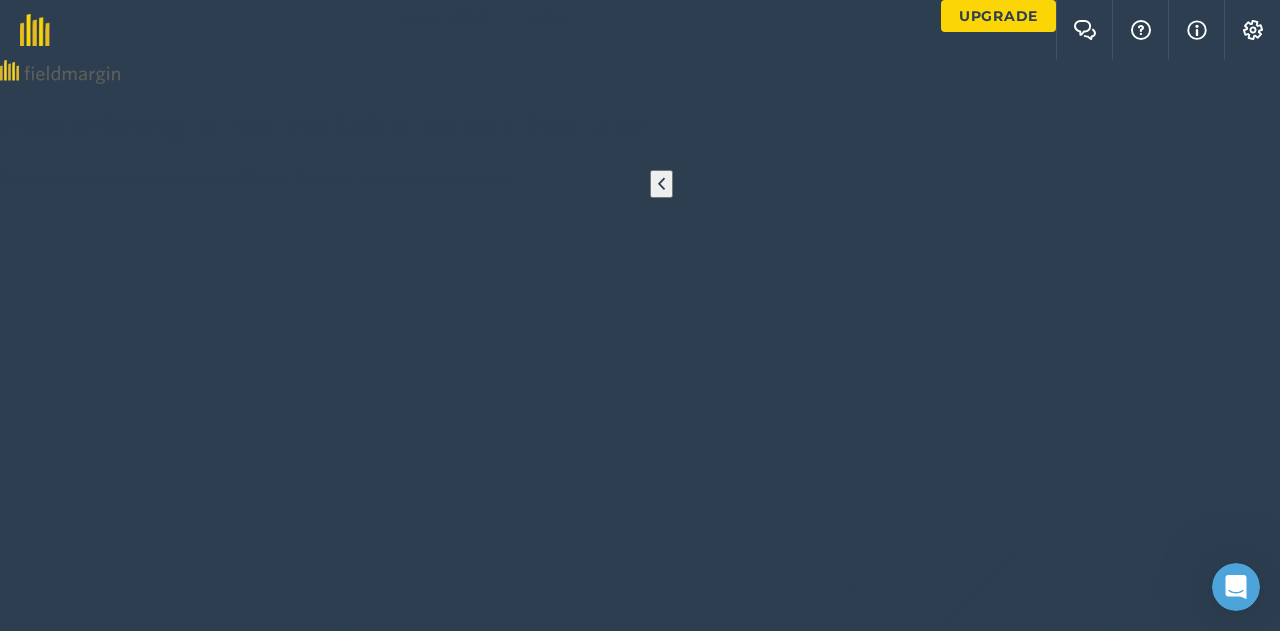 click at bounding box center [251, 11657] 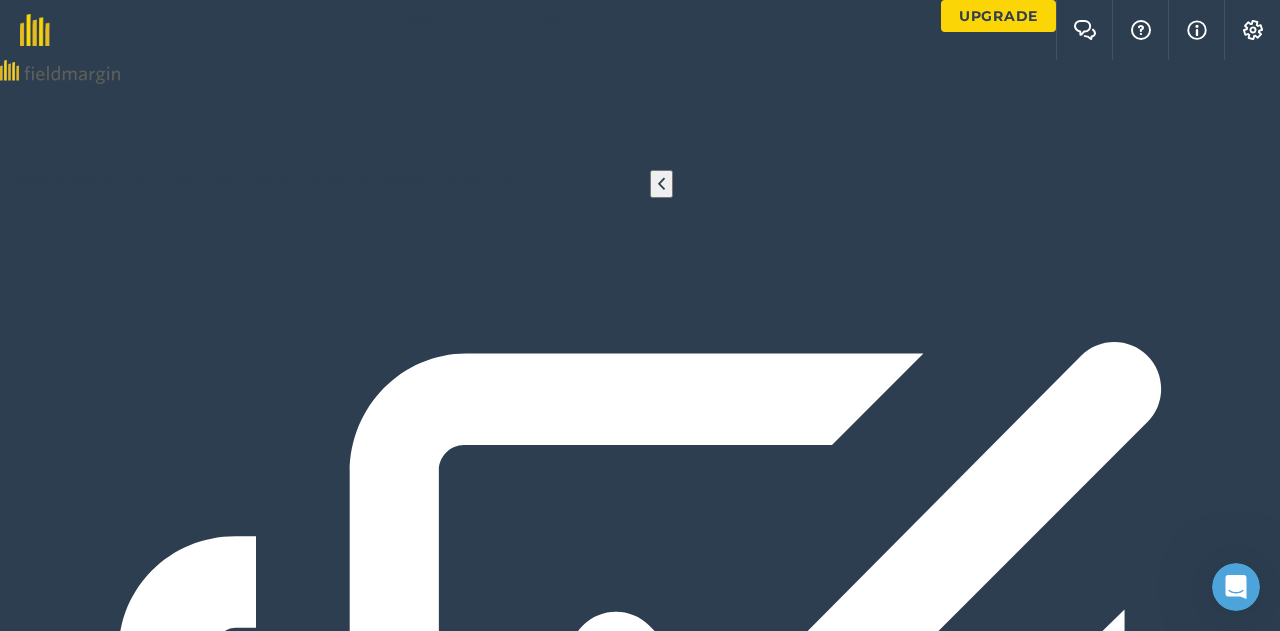 scroll, scrollTop: 0, scrollLeft: 0, axis: both 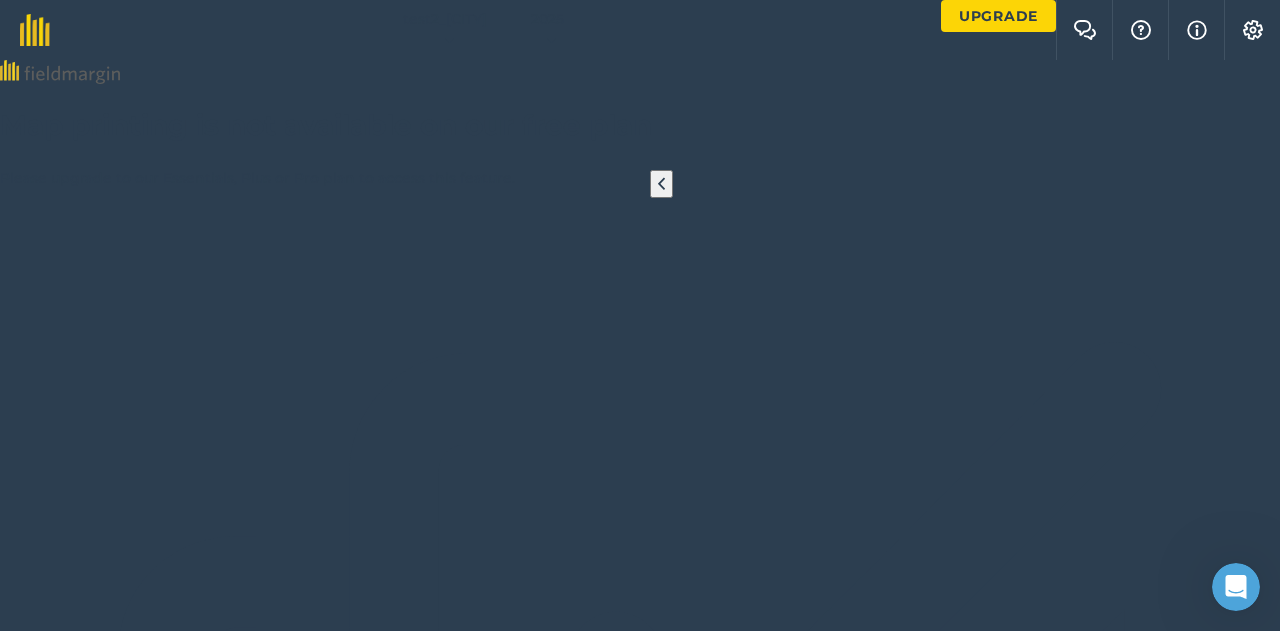 click on "１ 2.536   Ha" at bounding box center (640, 11422) 